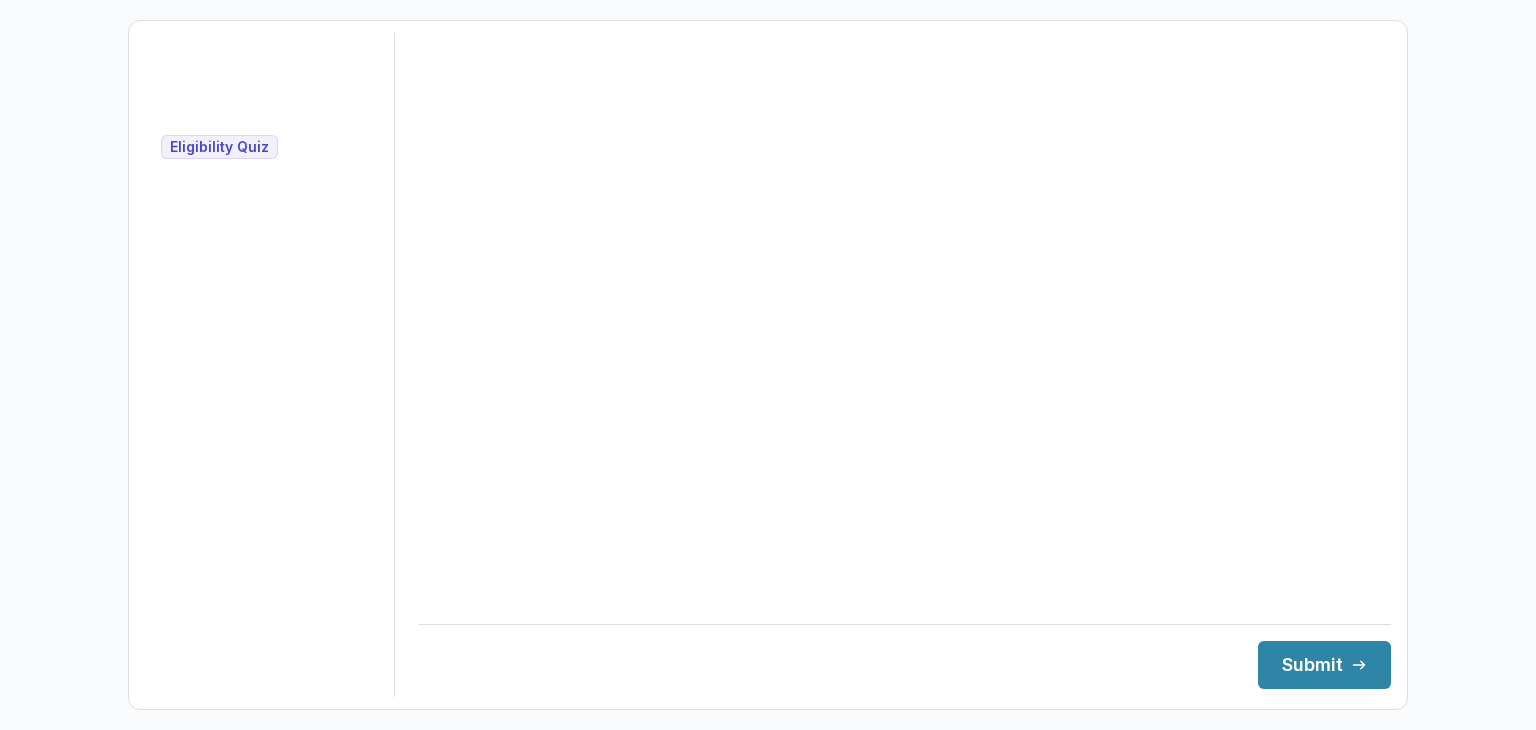 scroll, scrollTop: 0, scrollLeft: 0, axis: both 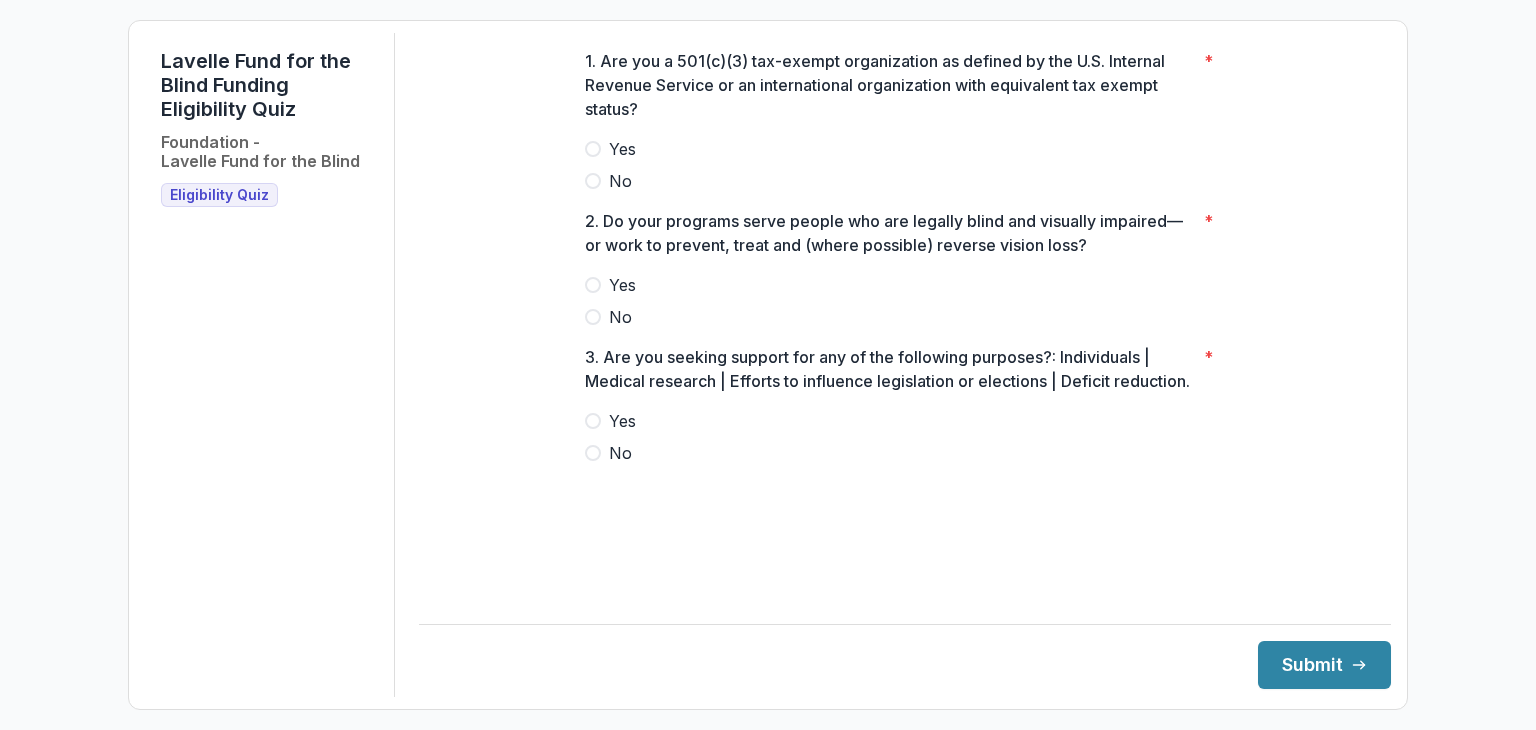 click at bounding box center [593, 149] 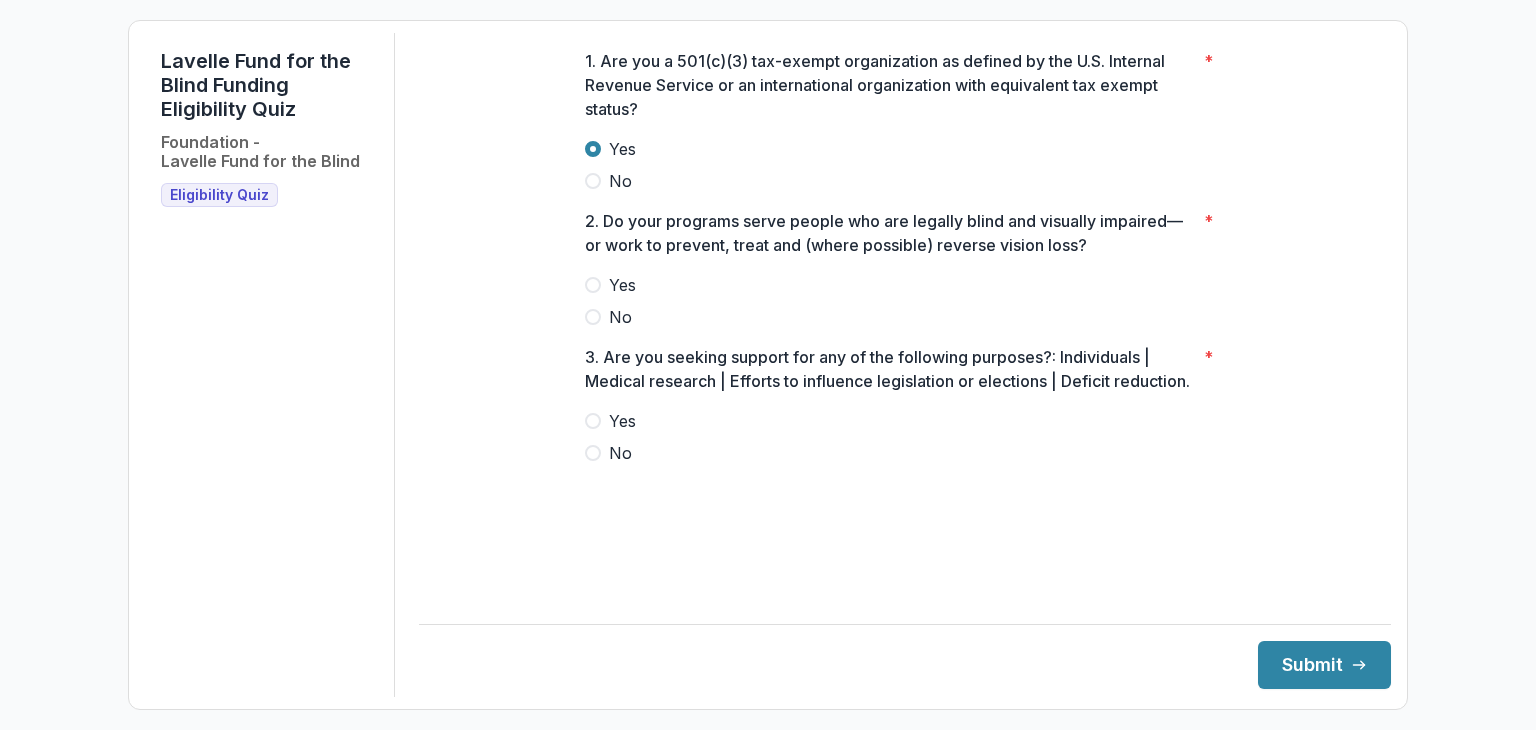 click on "Yes" at bounding box center (905, 285) 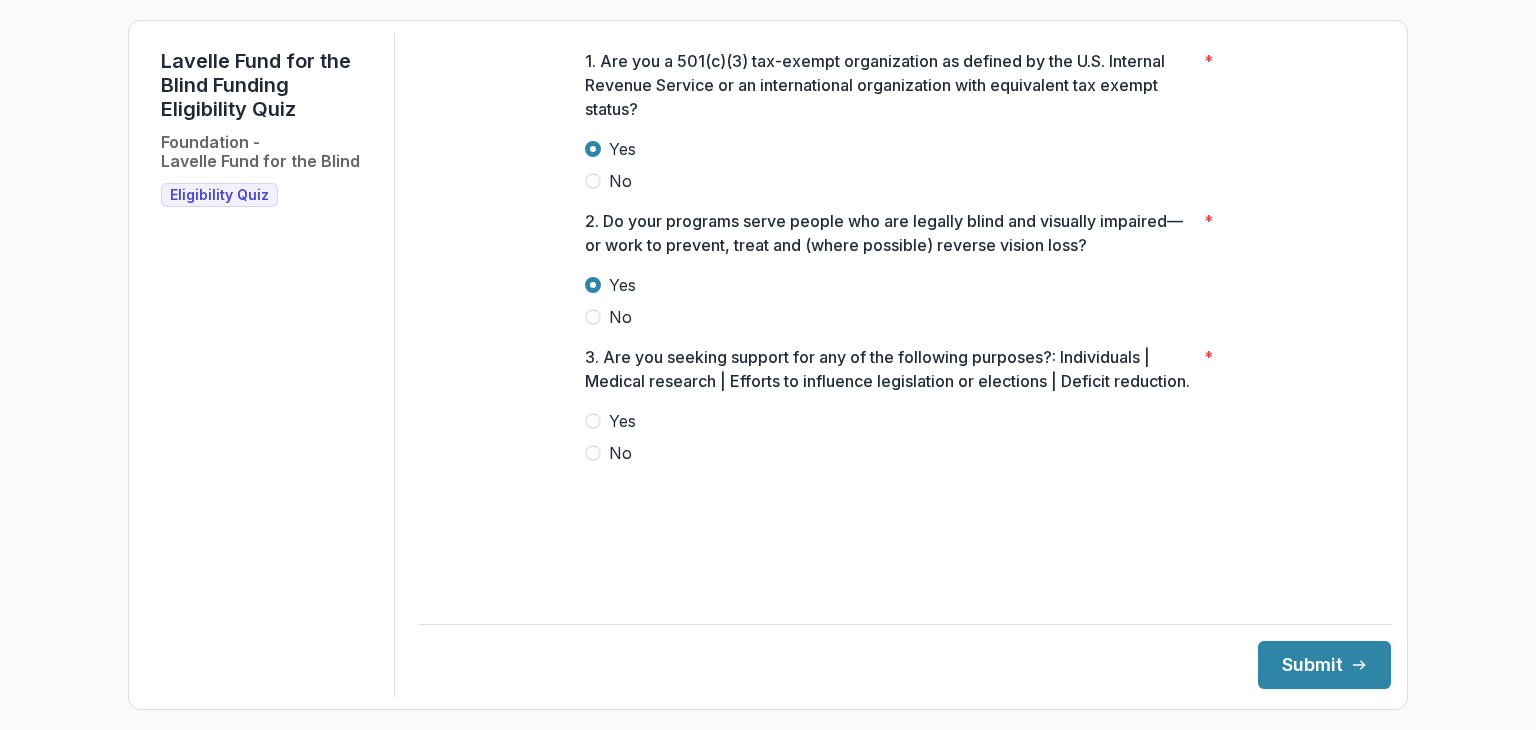 click at bounding box center (593, 453) 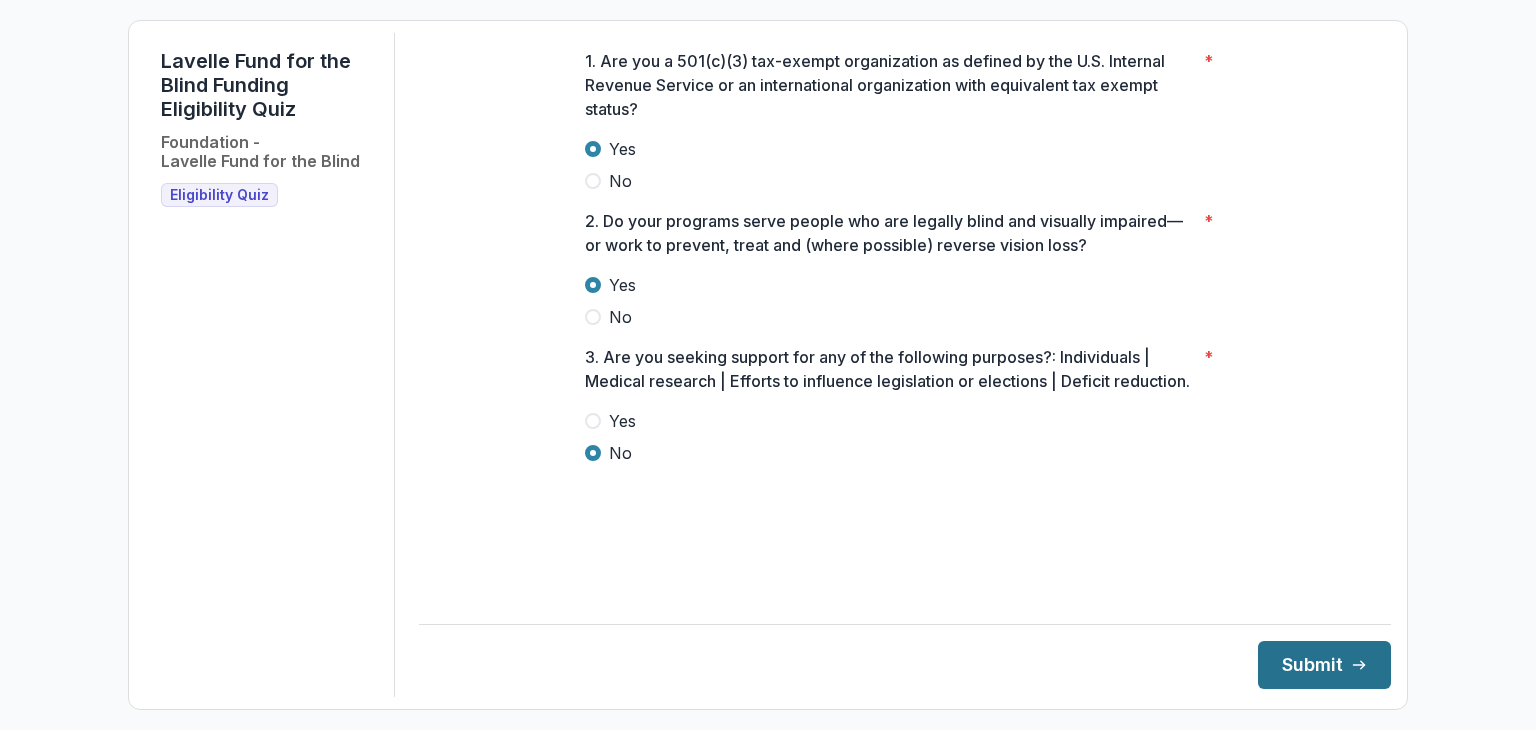 click on "Submit" at bounding box center [1324, 665] 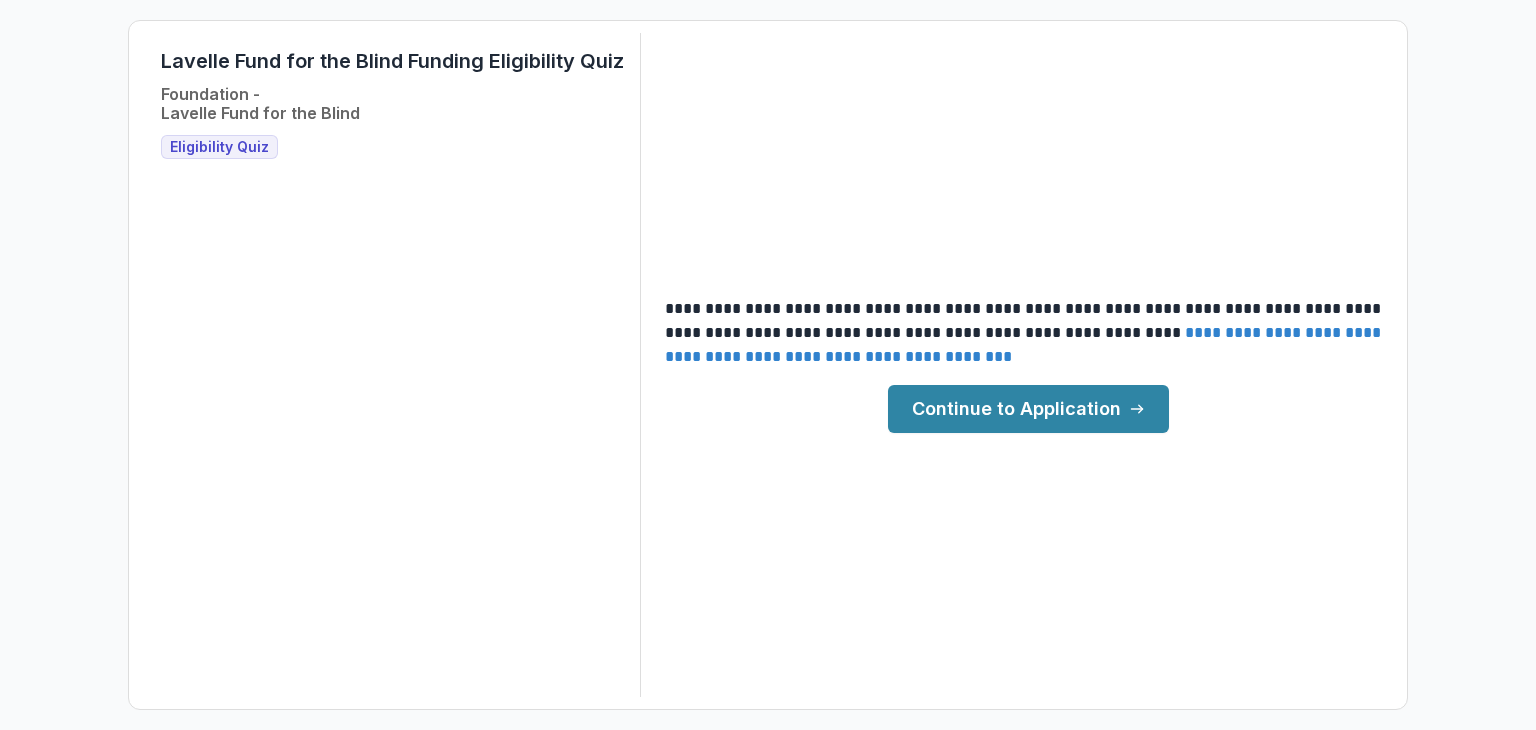 click on "Continue to Application" at bounding box center (1028, 409) 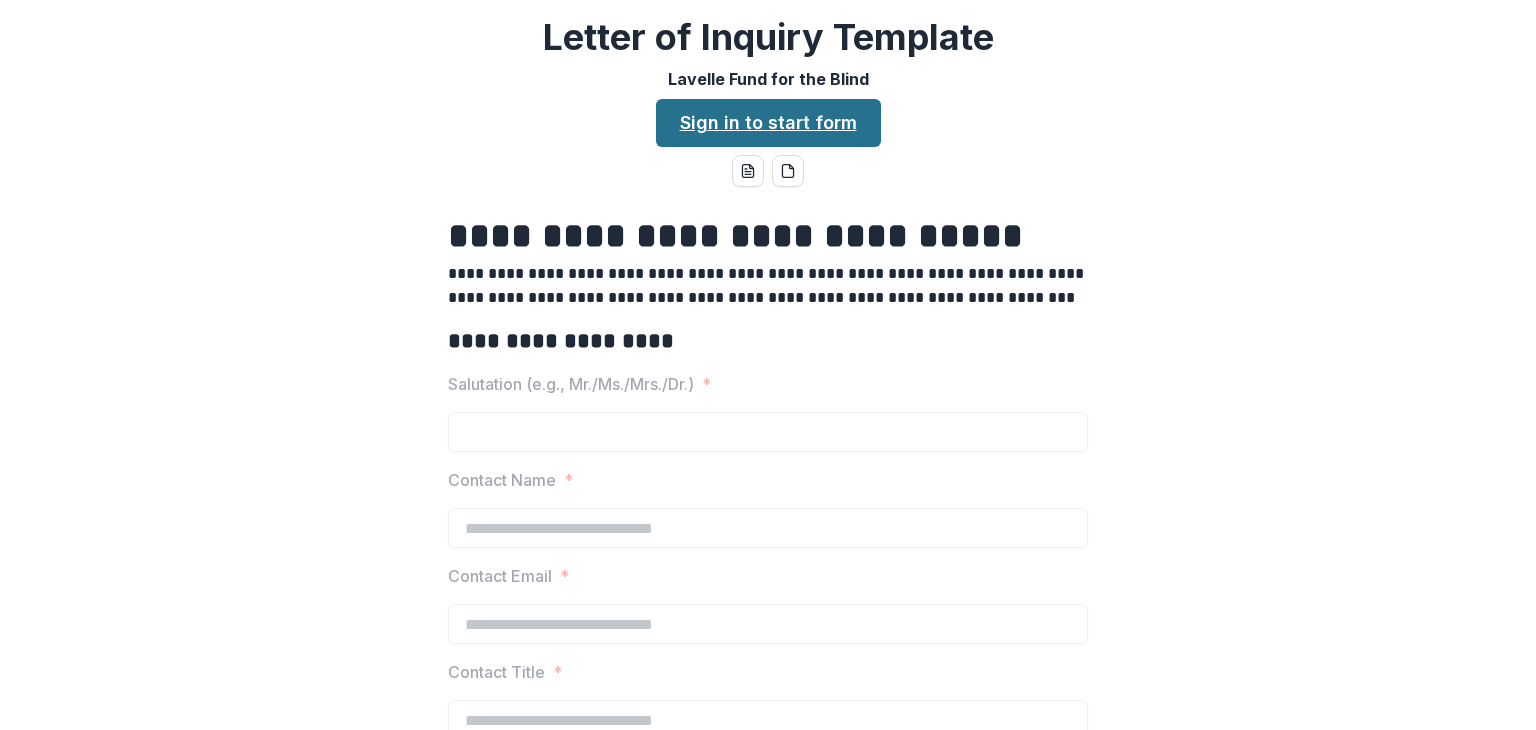 click on "Sign in to start form" at bounding box center (768, 123) 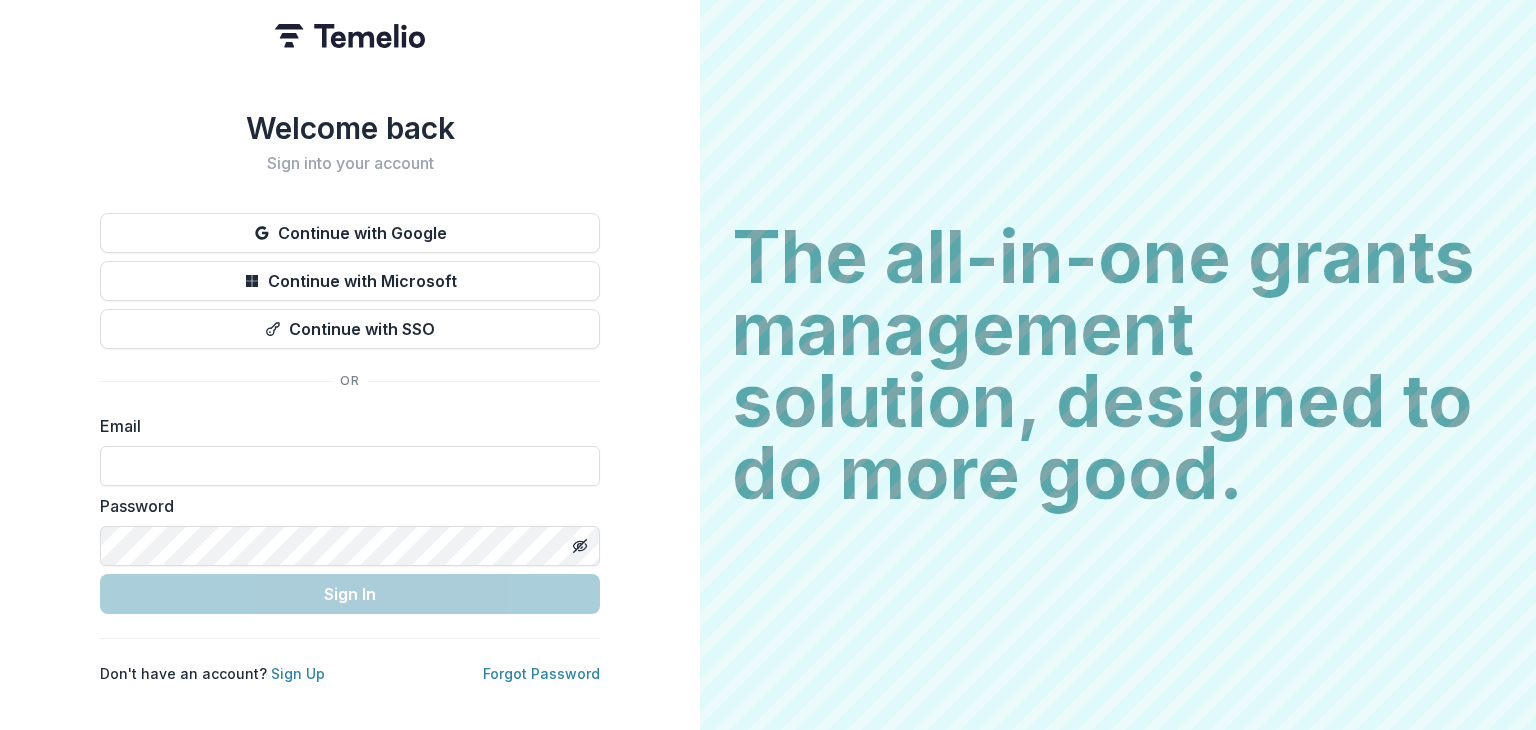 scroll, scrollTop: 0, scrollLeft: 0, axis: both 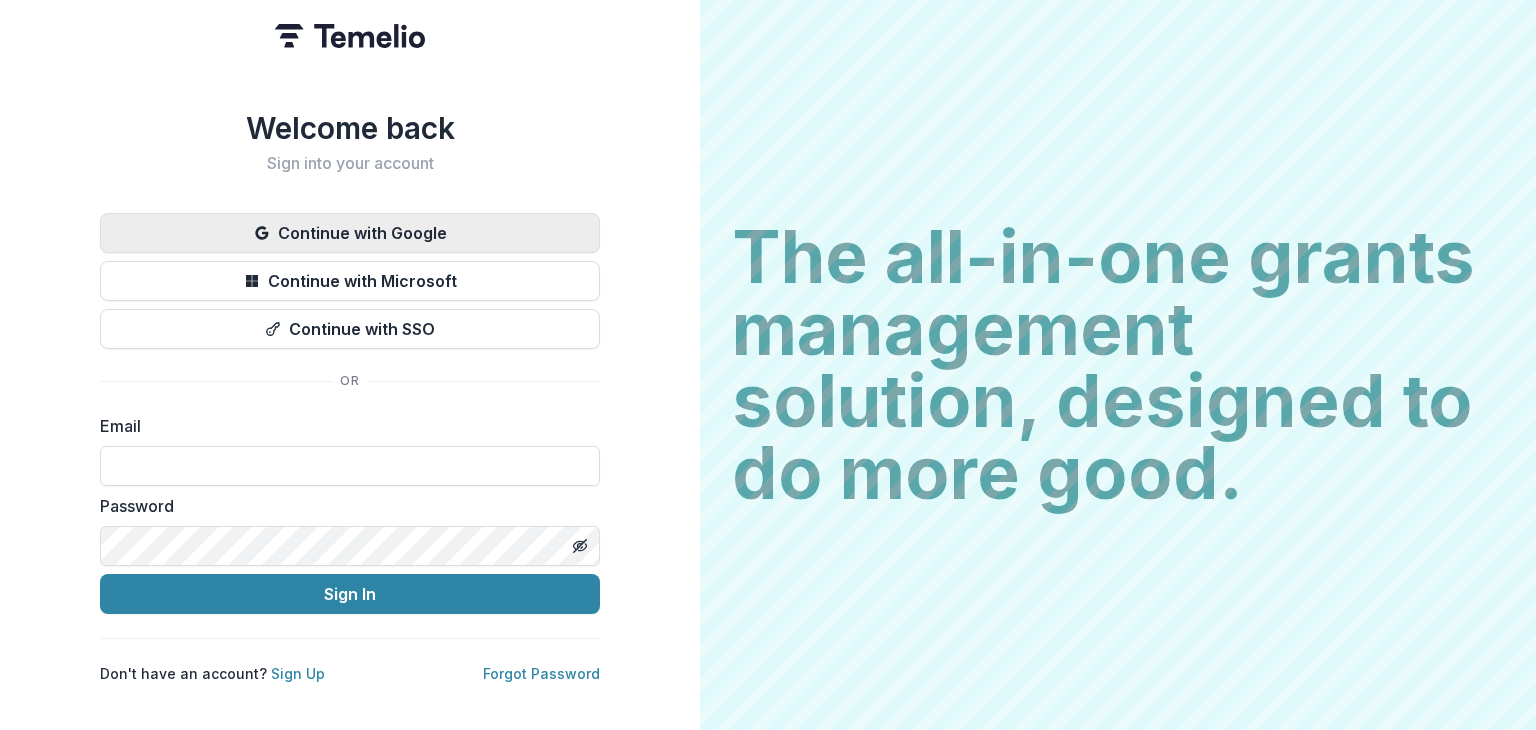 click on "Continue with Google" at bounding box center (350, 233) 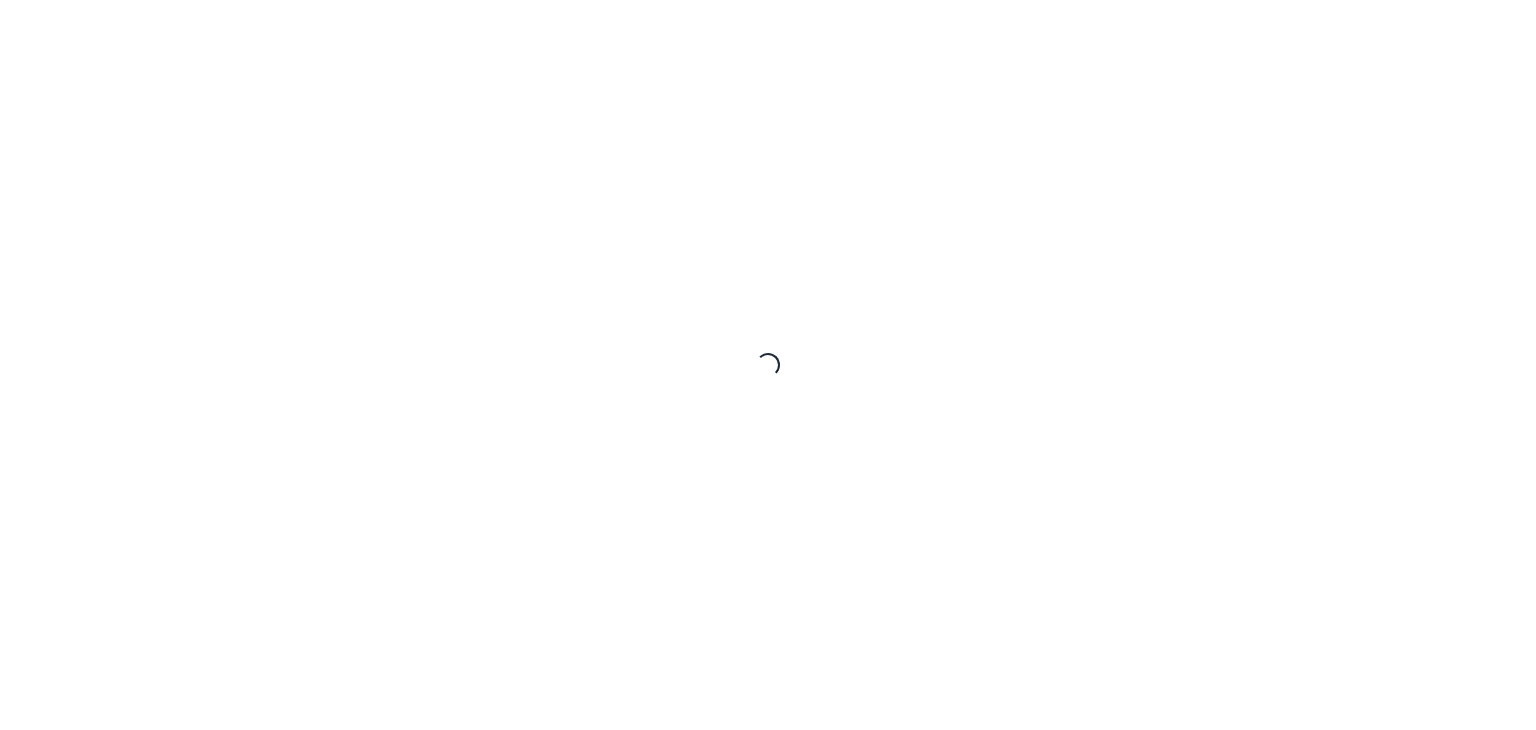 scroll, scrollTop: 0, scrollLeft: 0, axis: both 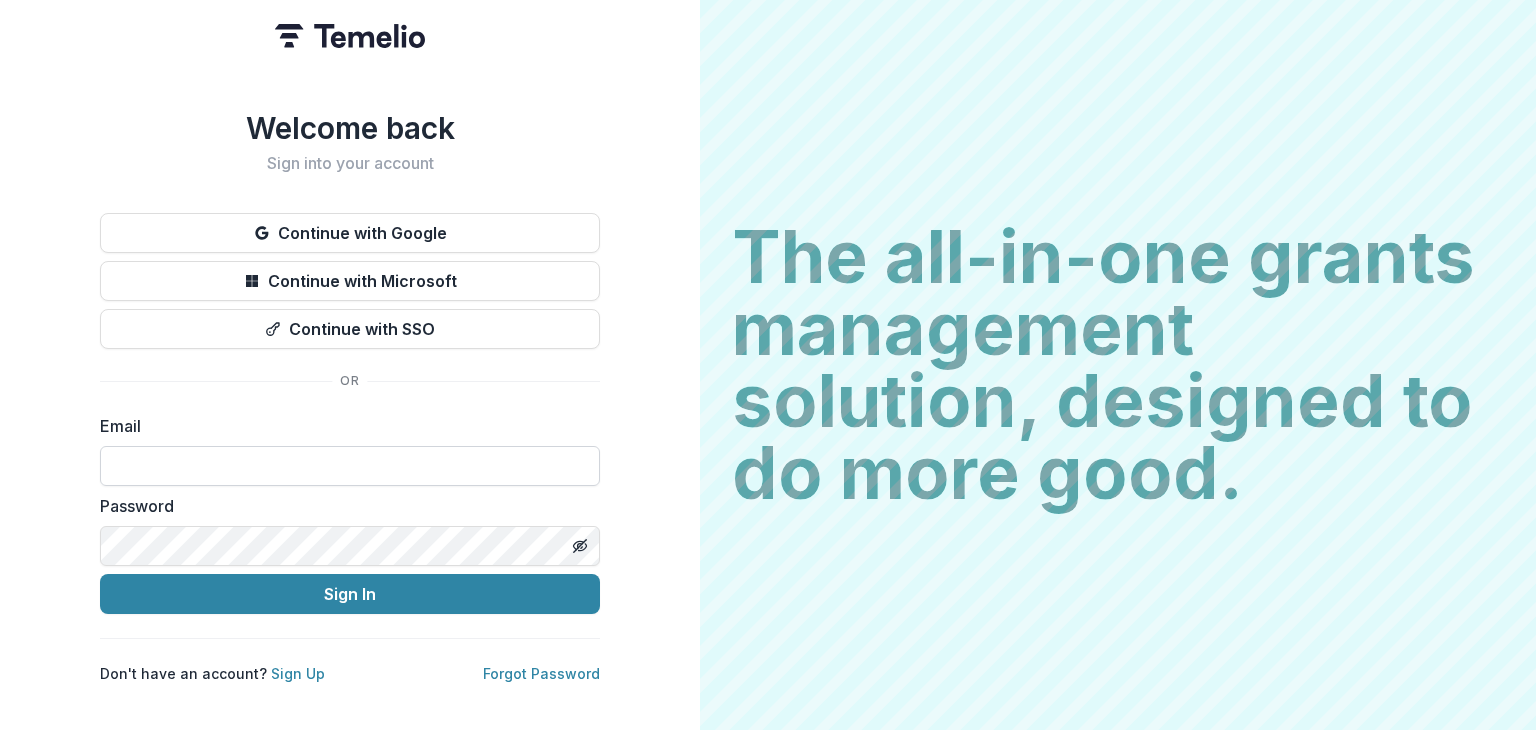 click at bounding box center (350, 466) 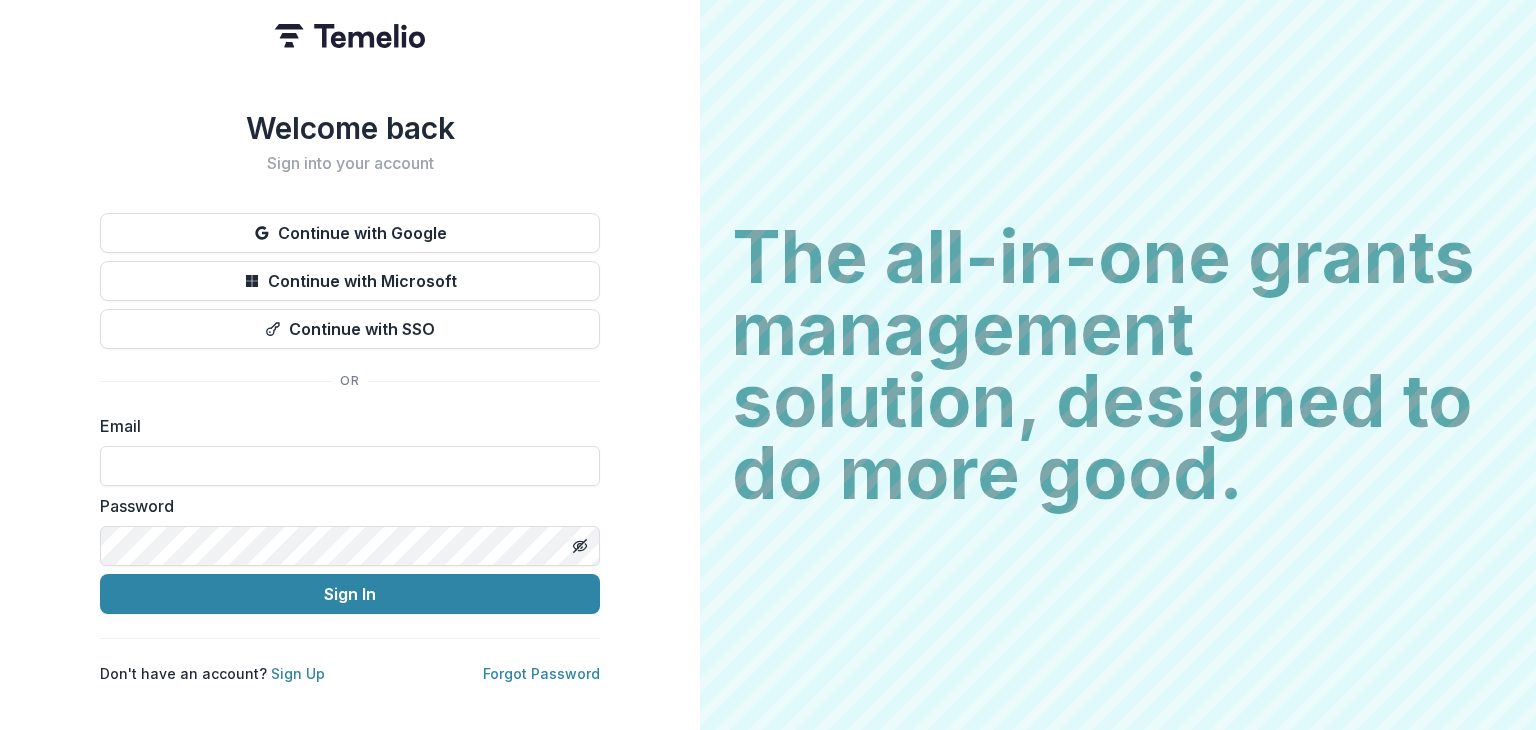type on "**********" 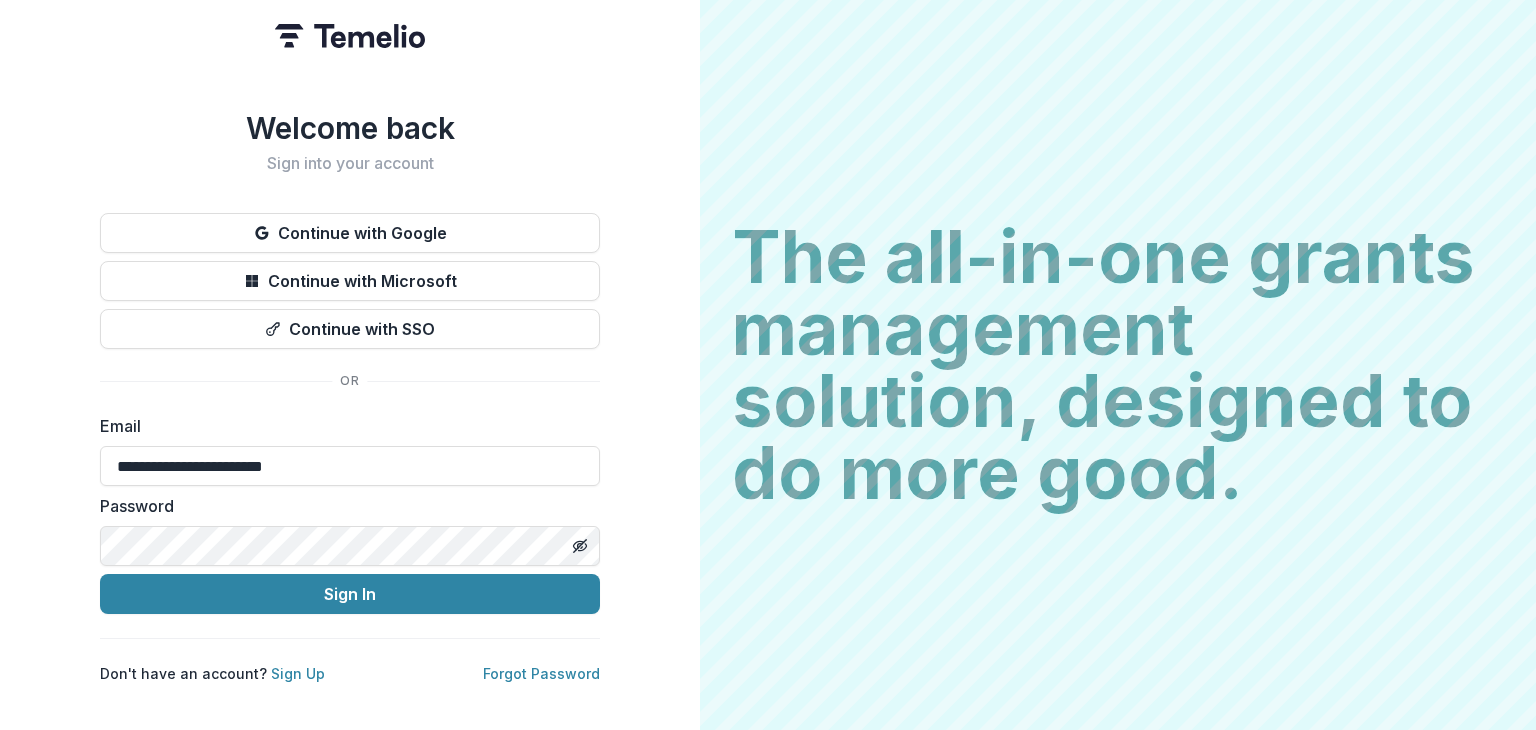 click on "Sign In" at bounding box center [350, 594] 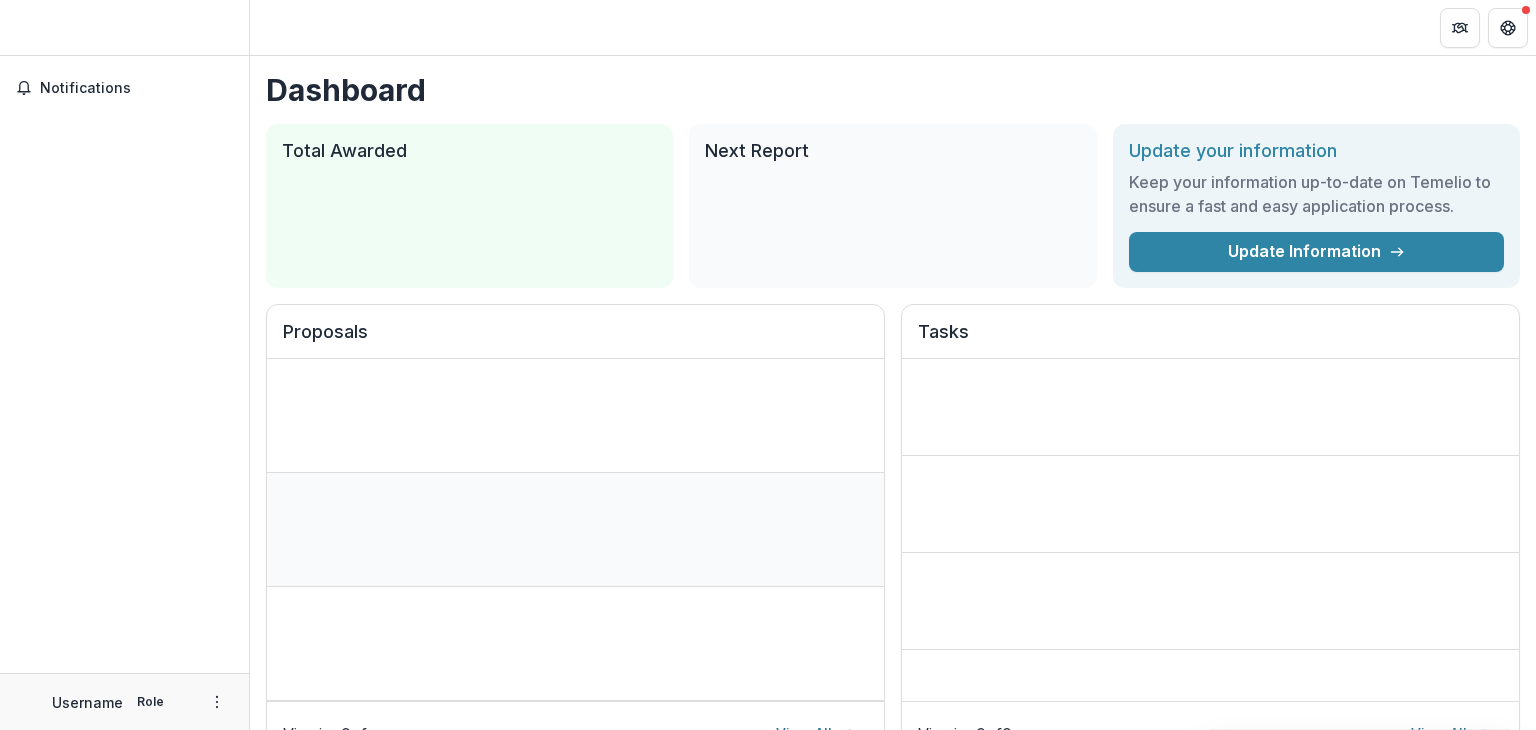 scroll, scrollTop: 0, scrollLeft: 0, axis: both 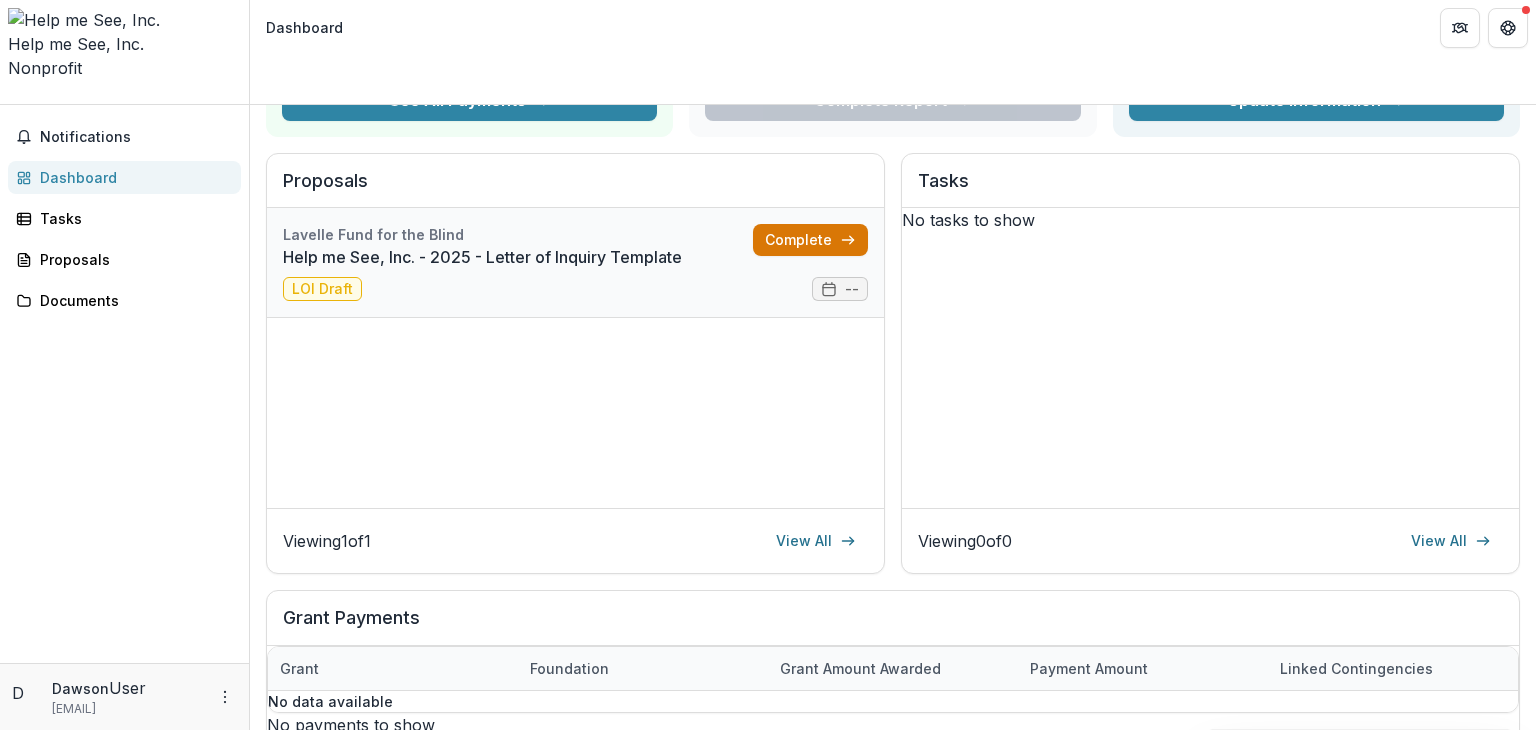 click on "Complete" at bounding box center [810, 240] 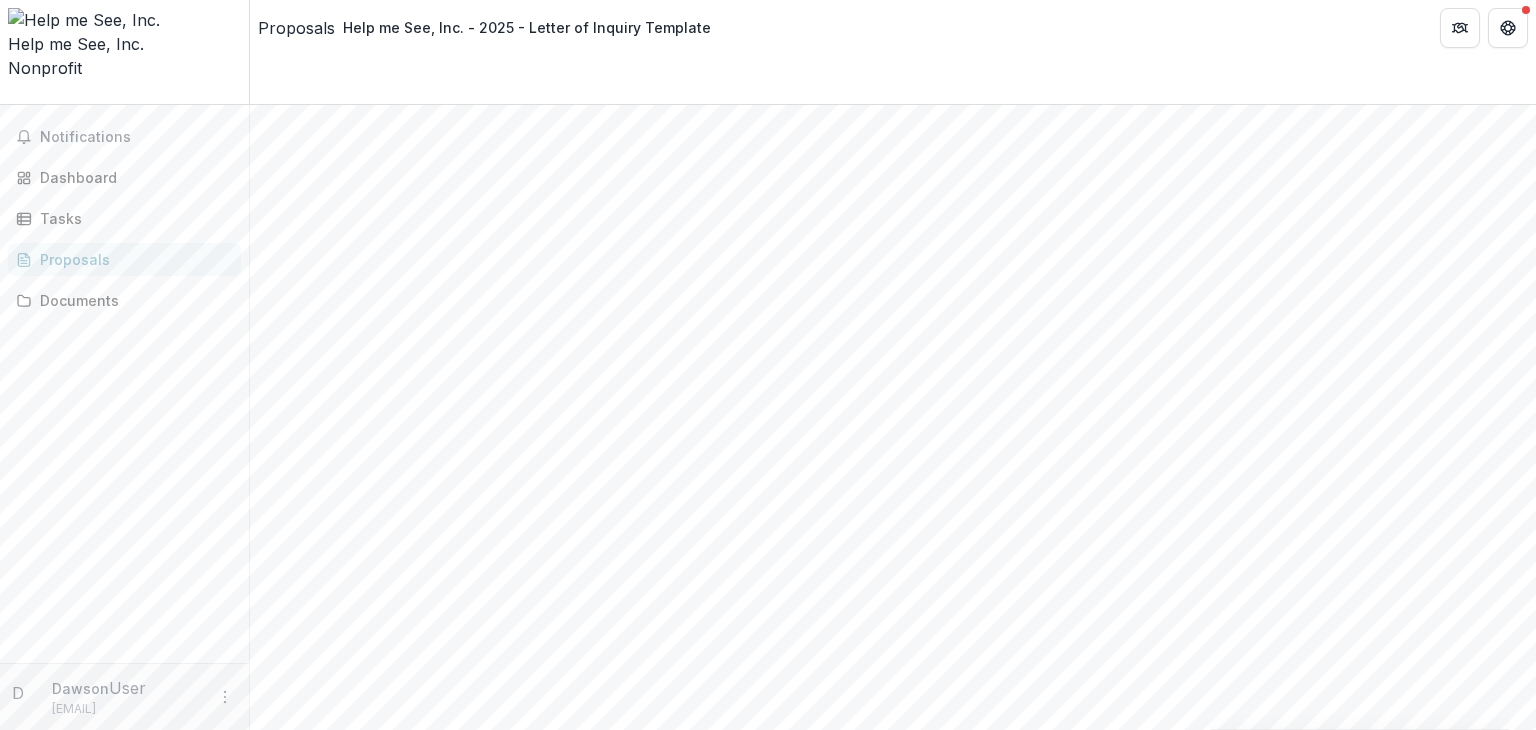 scroll, scrollTop: 700, scrollLeft: 0, axis: vertical 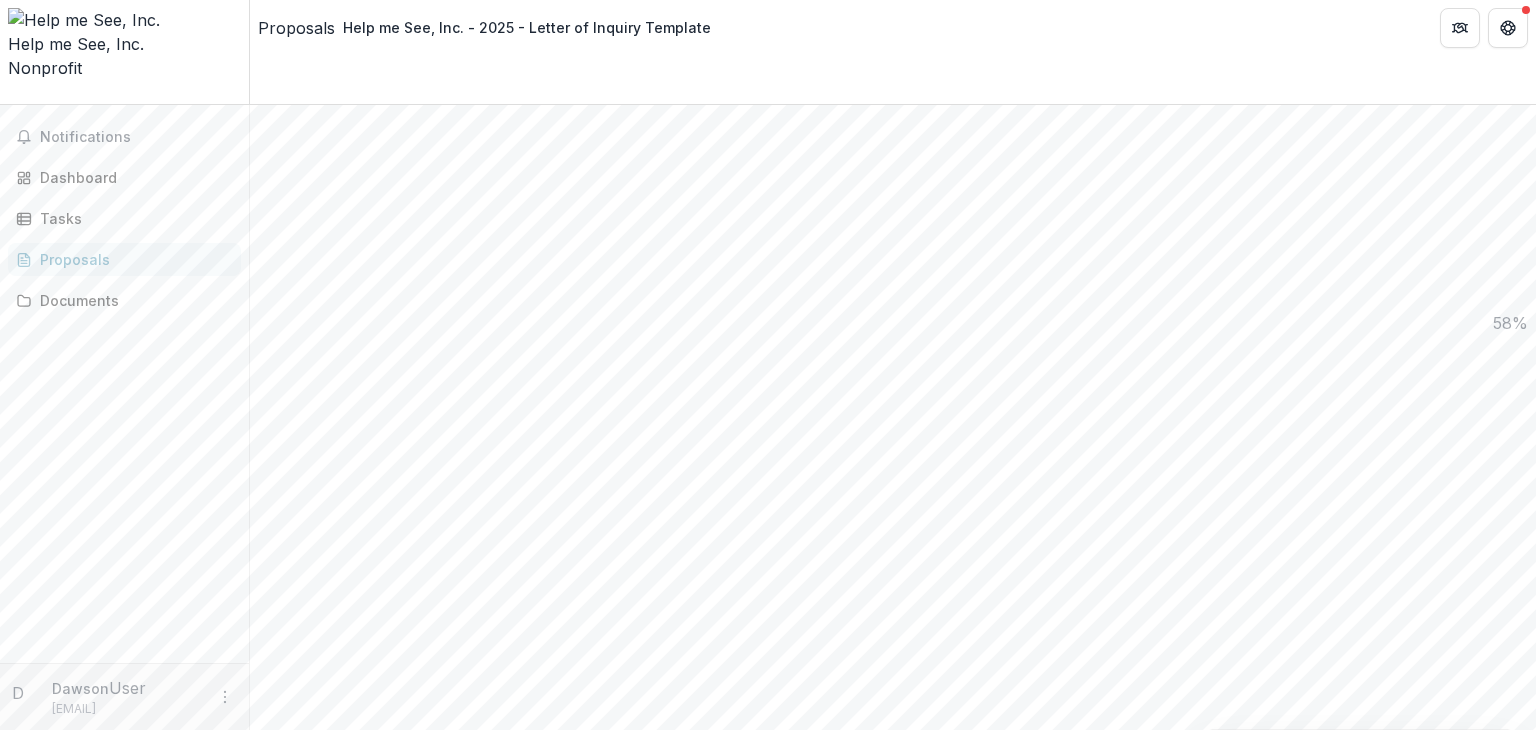 type on "**********" 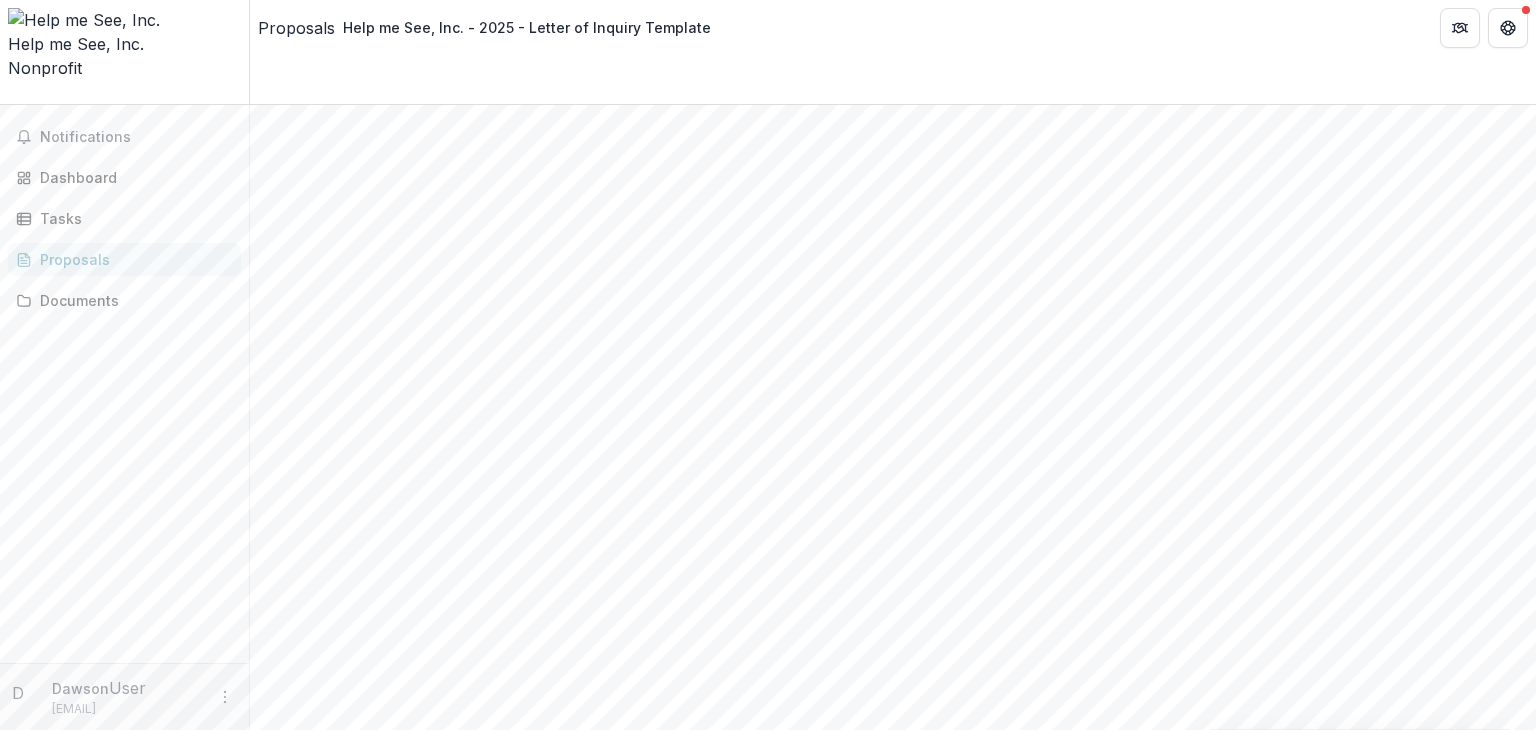 scroll, scrollTop: 140, scrollLeft: 0, axis: vertical 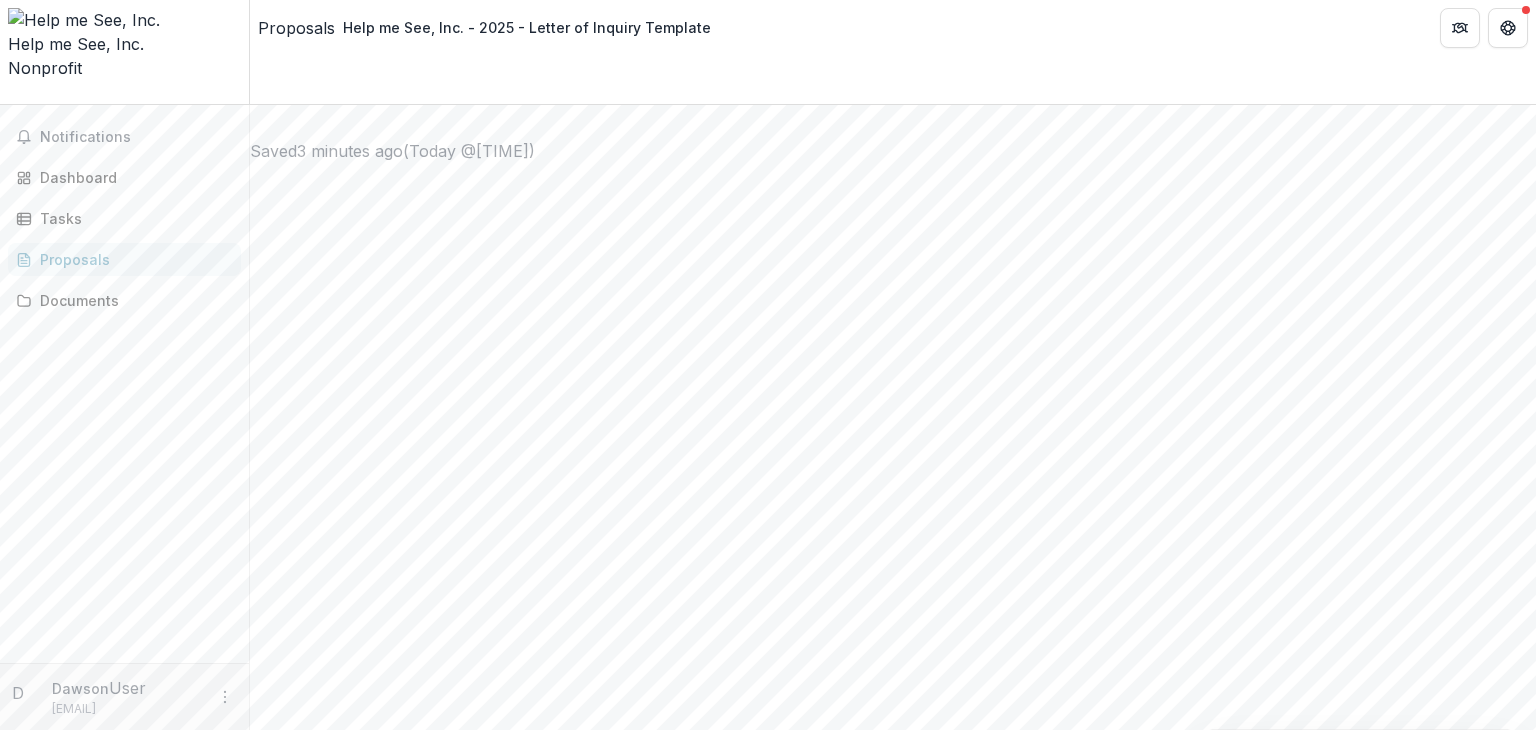 drag, startPoint x: 436, startPoint y: 199, endPoint x: 360, endPoint y: 178, distance: 78.84795 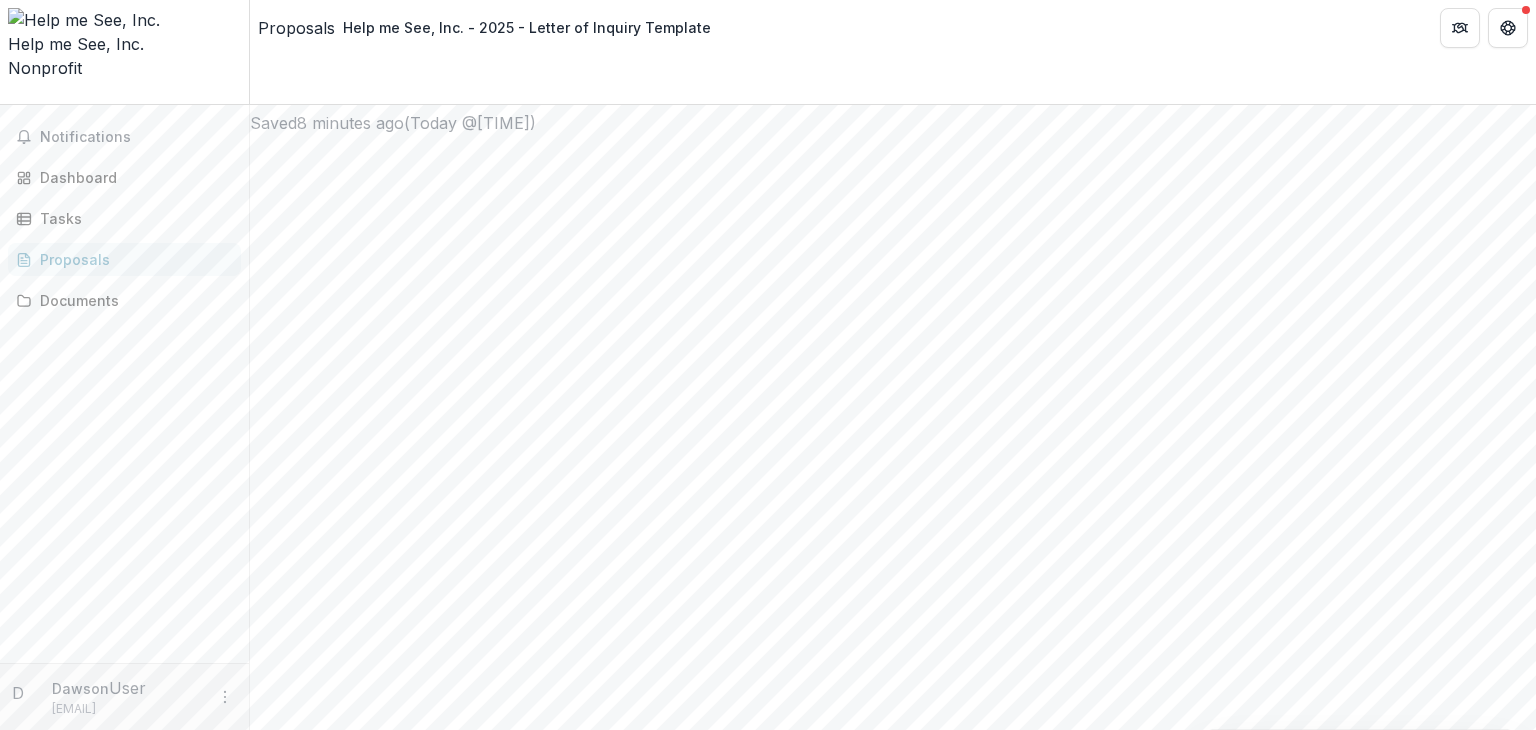 scroll, scrollTop: 1344, scrollLeft: 0, axis: vertical 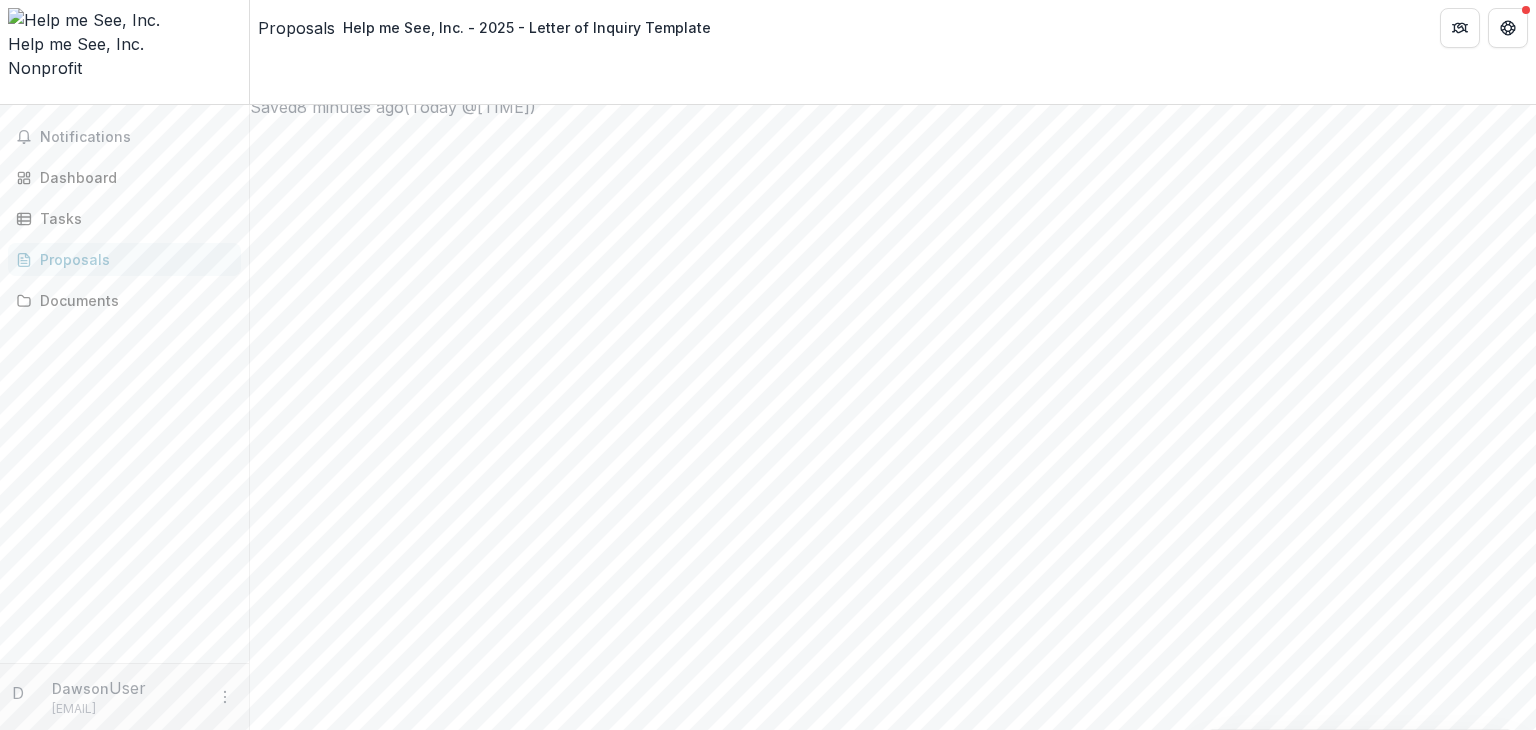 click on "Back" at bounding box center [281, 8002] 